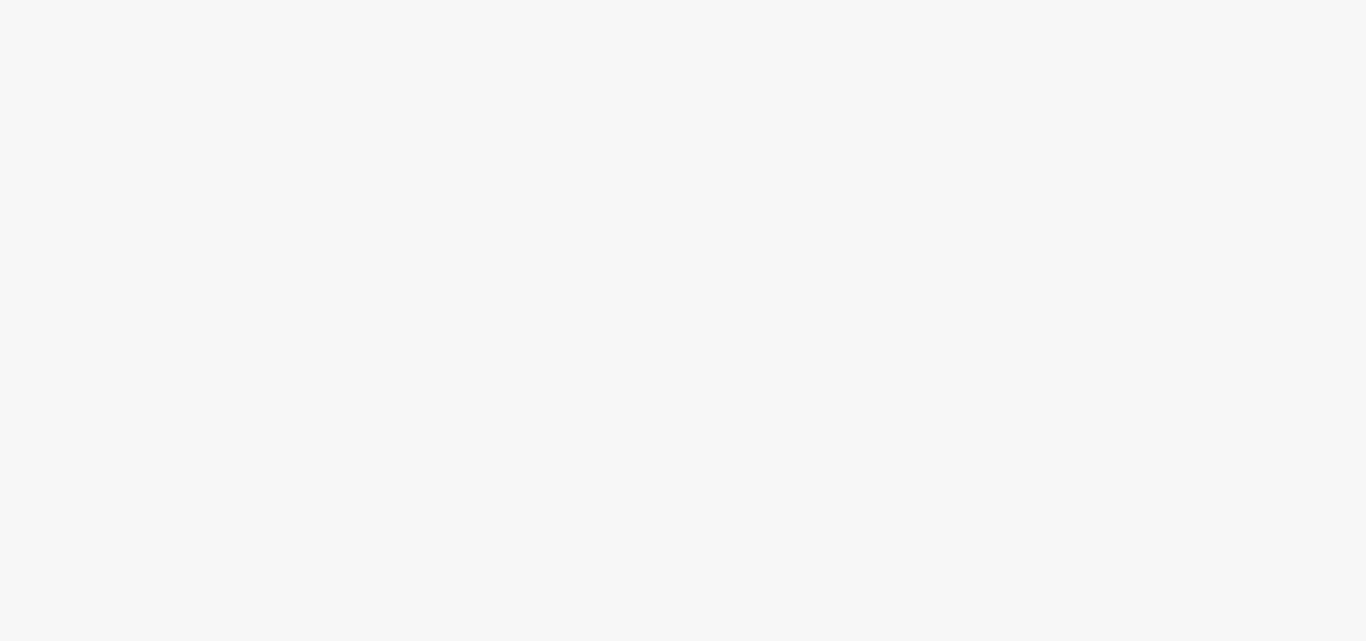 scroll, scrollTop: 0, scrollLeft: 0, axis: both 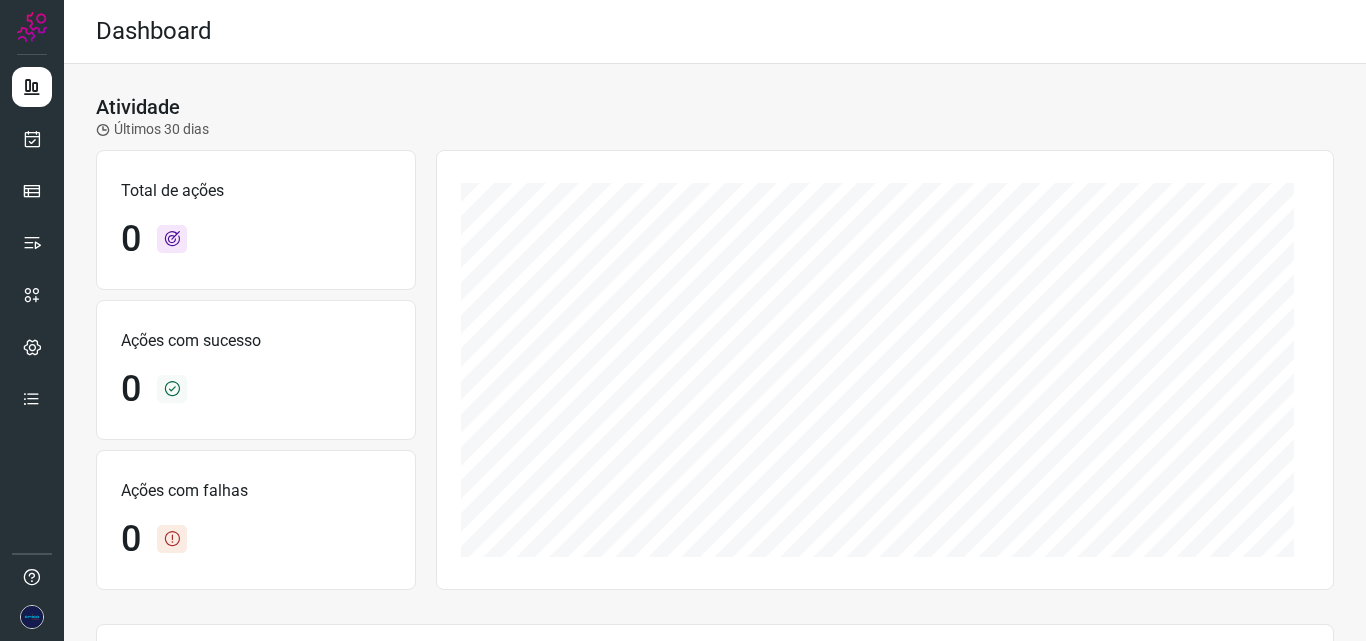 click at bounding box center (32, 320) 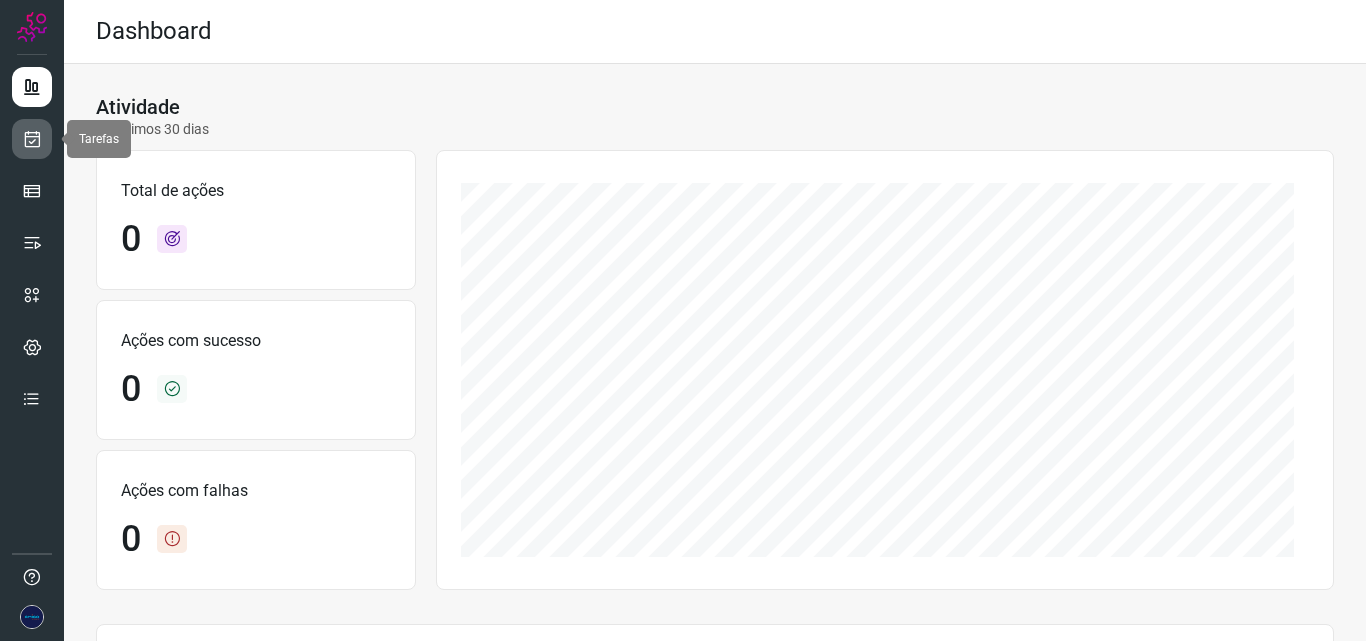 click at bounding box center [32, 139] 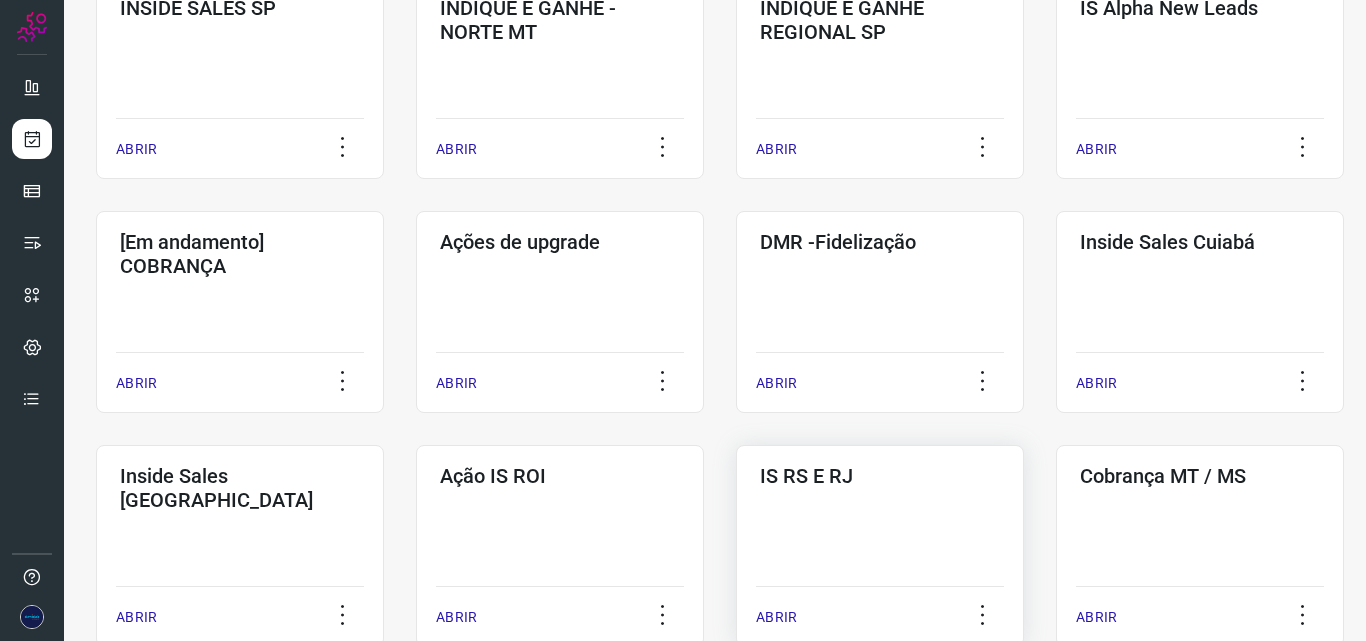 scroll, scrollTop: 700, scrollLeft: 0, axis: vertical 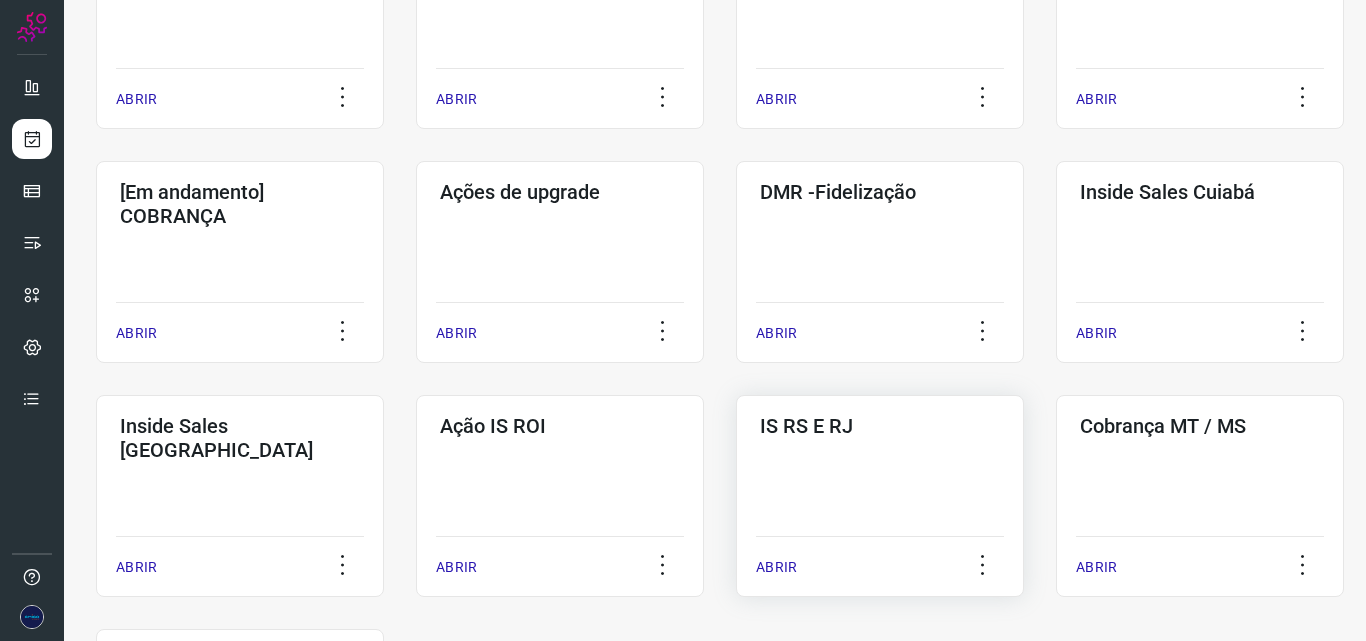 click on "IS RS E RJ  ABRIR" 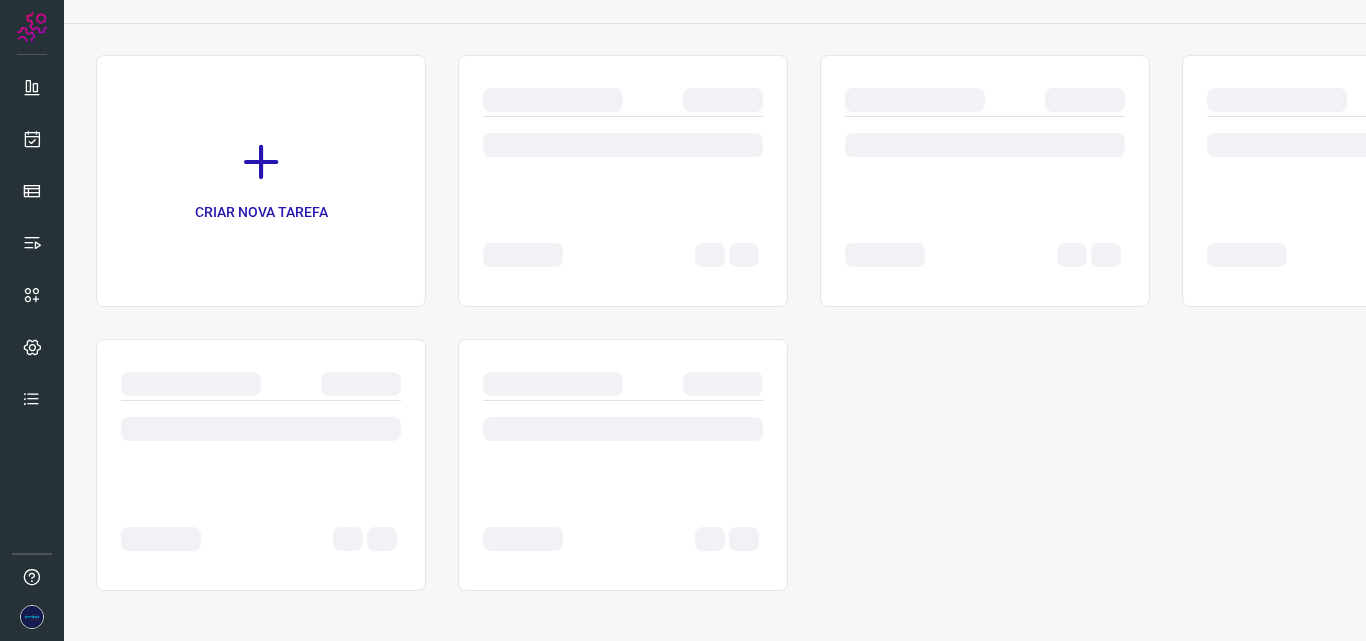 scroll, scrollTop: 104, scrollLeft: 0, axis: vertical 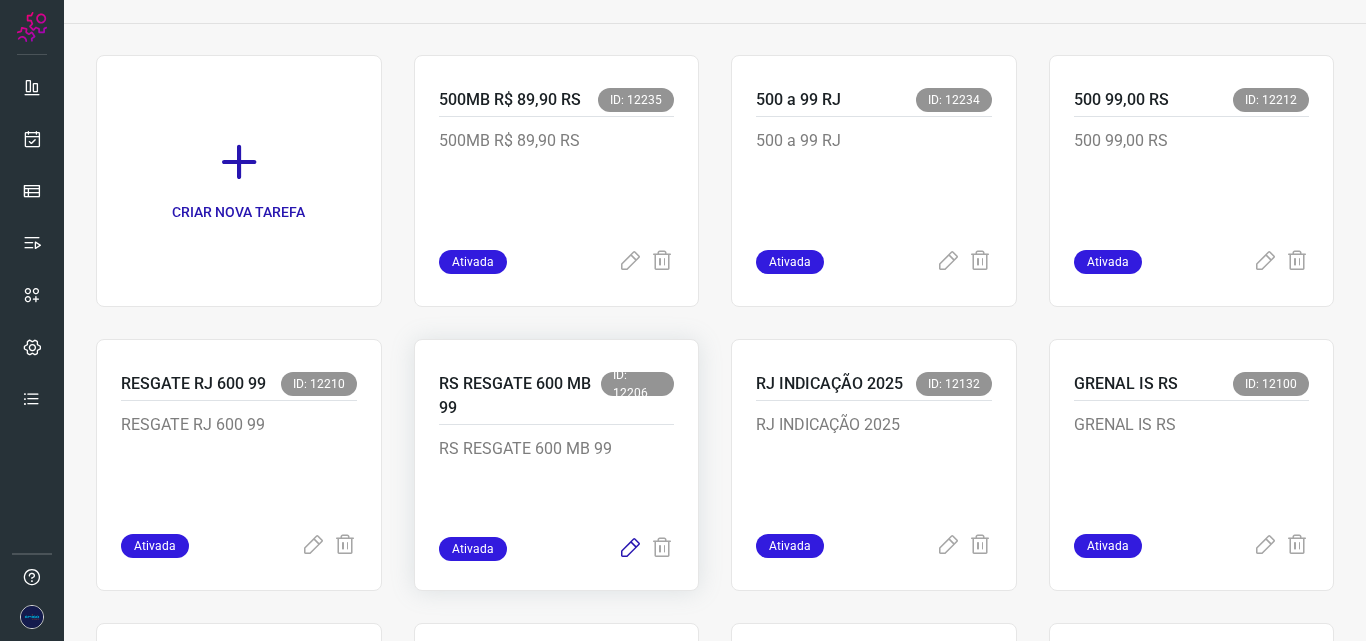 click at bounding box center [630, 549] 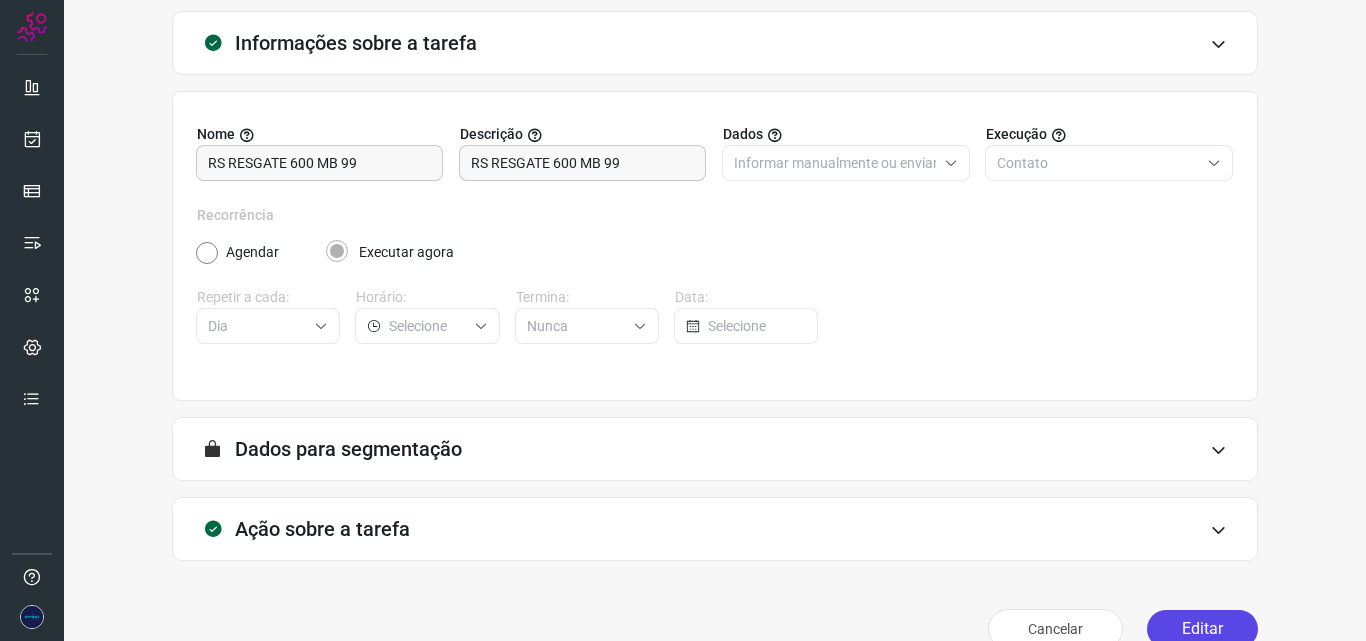 click on "Editar" at bounding box center [1202, 629] 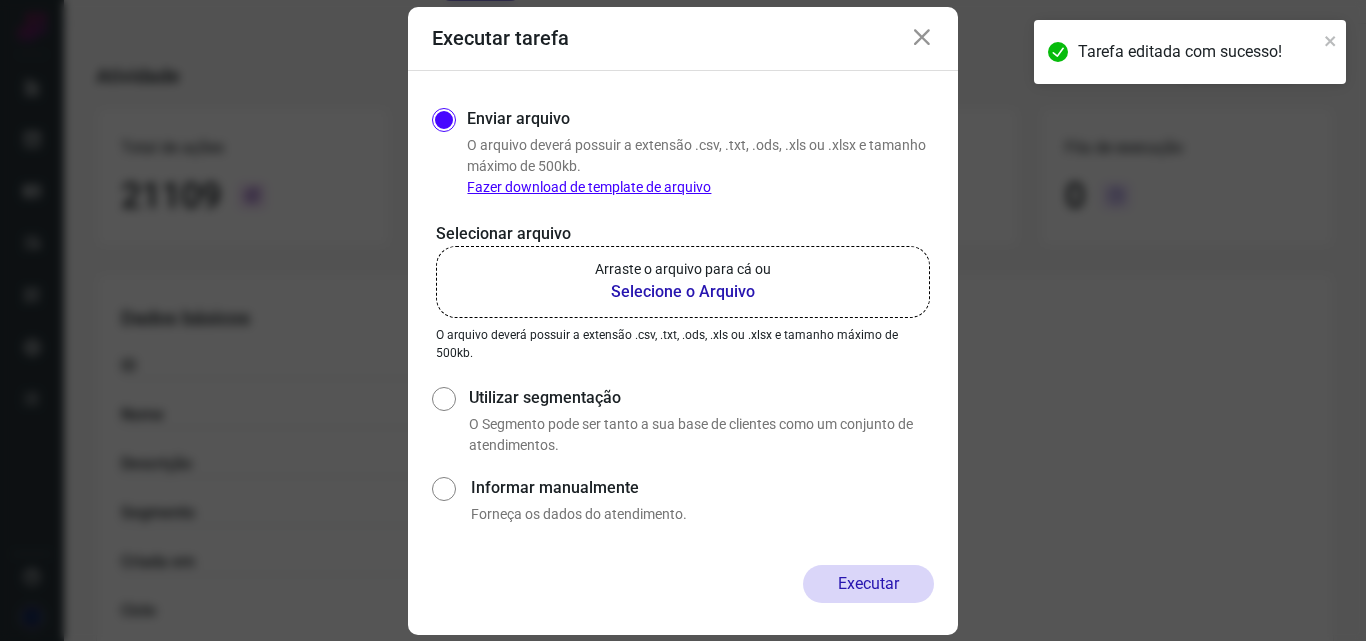 click on "Selecione o Arquivo" at bounding box center (683, 292) 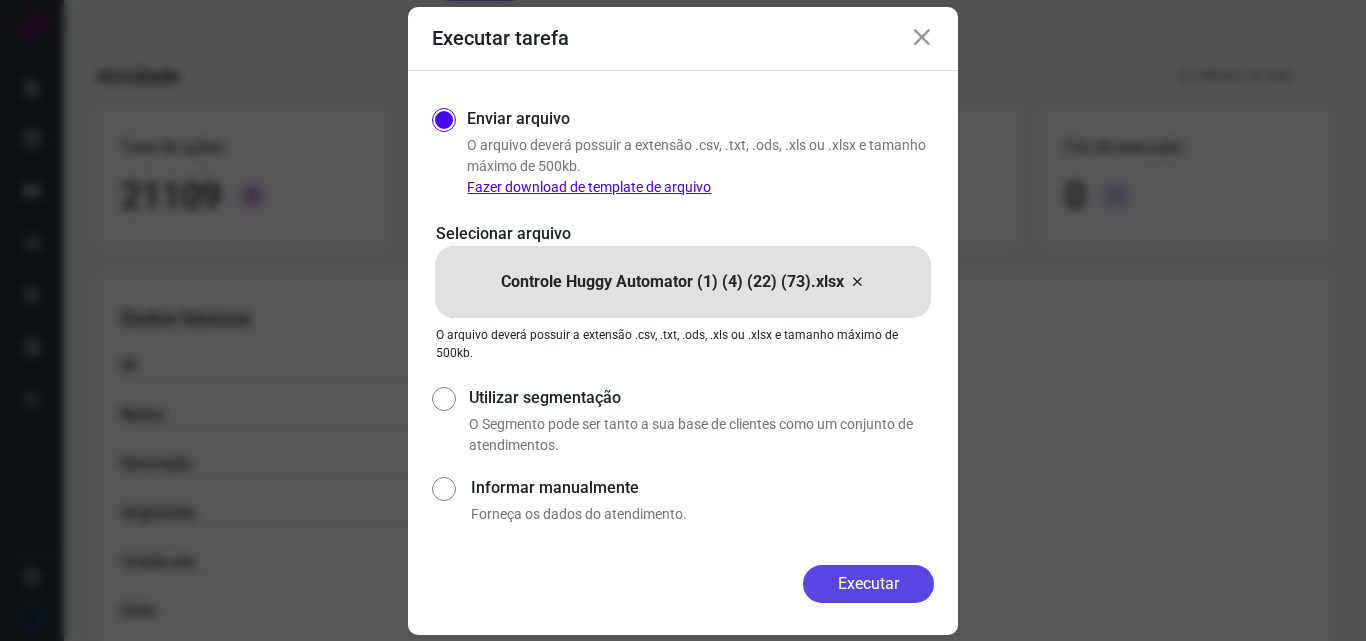 click on "Executar" at bounding box center (868, 584) 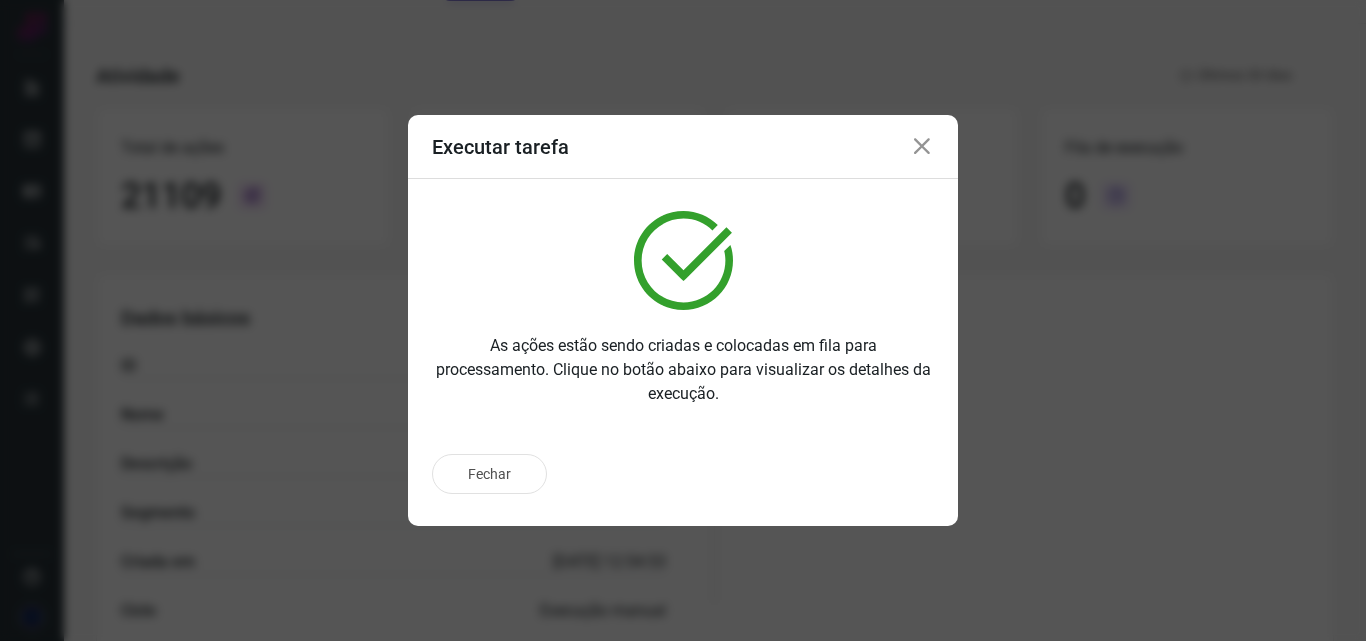 click at bounding box center [922, 147] 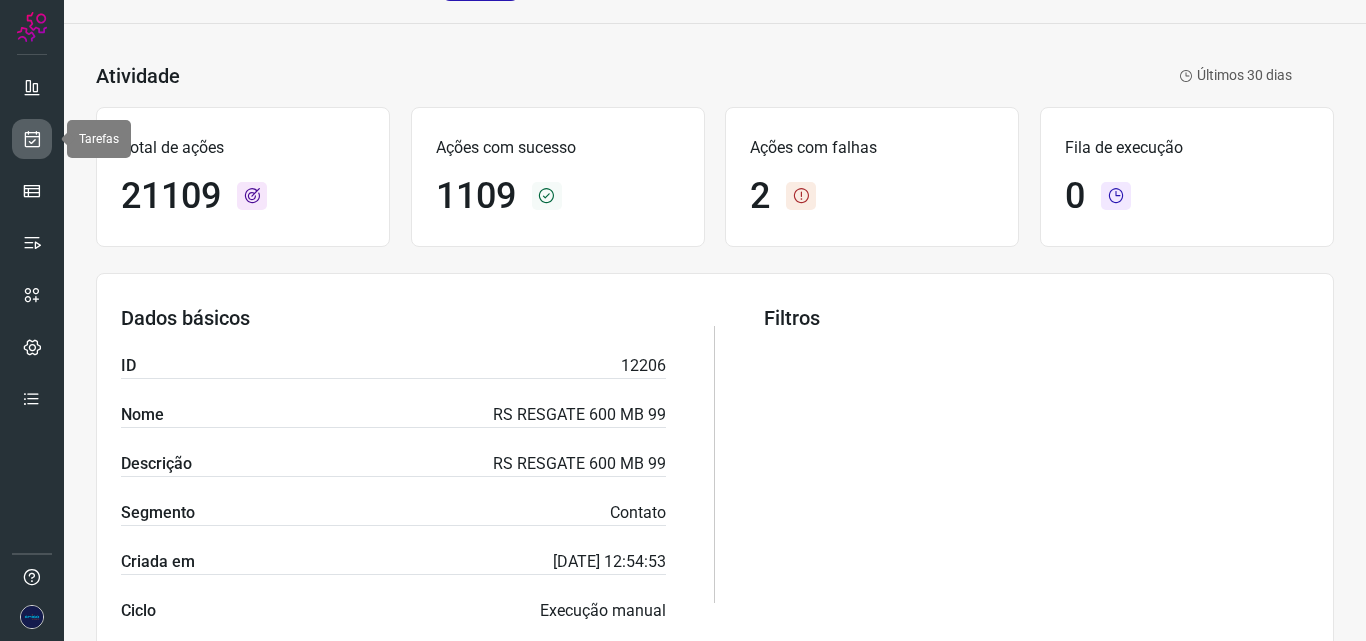 click at bounding box center (32, 139) 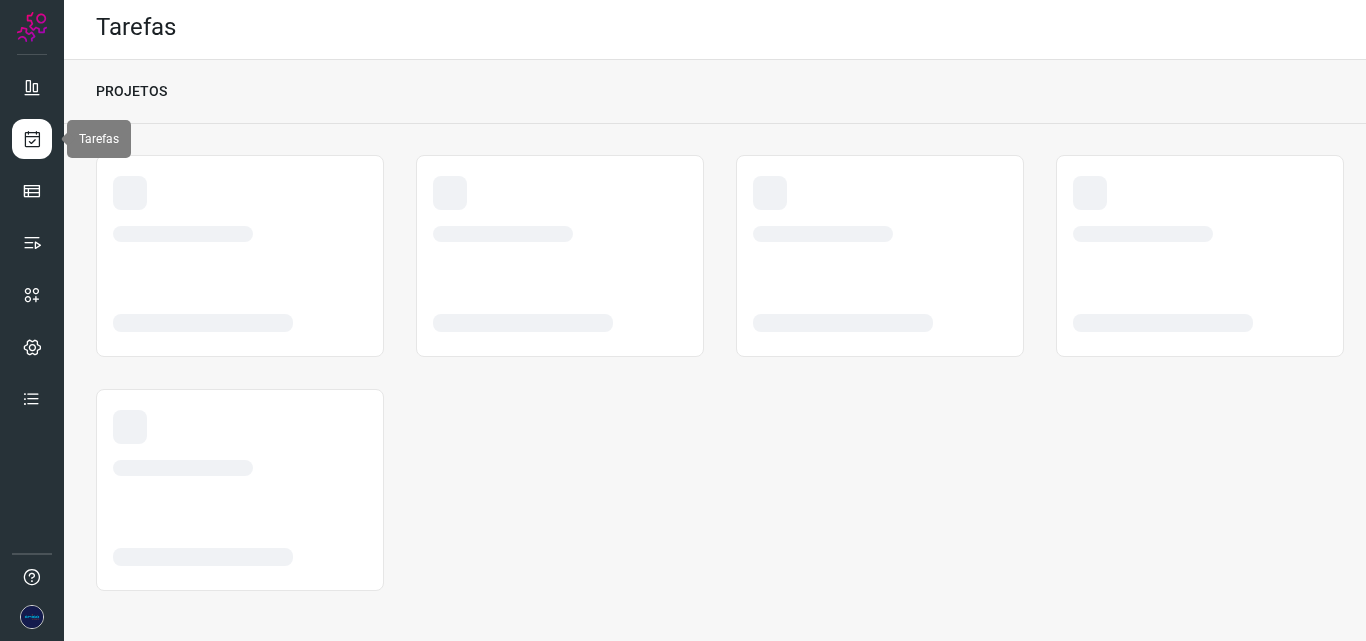 scroll, scrollTop: 4, scrollLeft: 0, axis: vertical 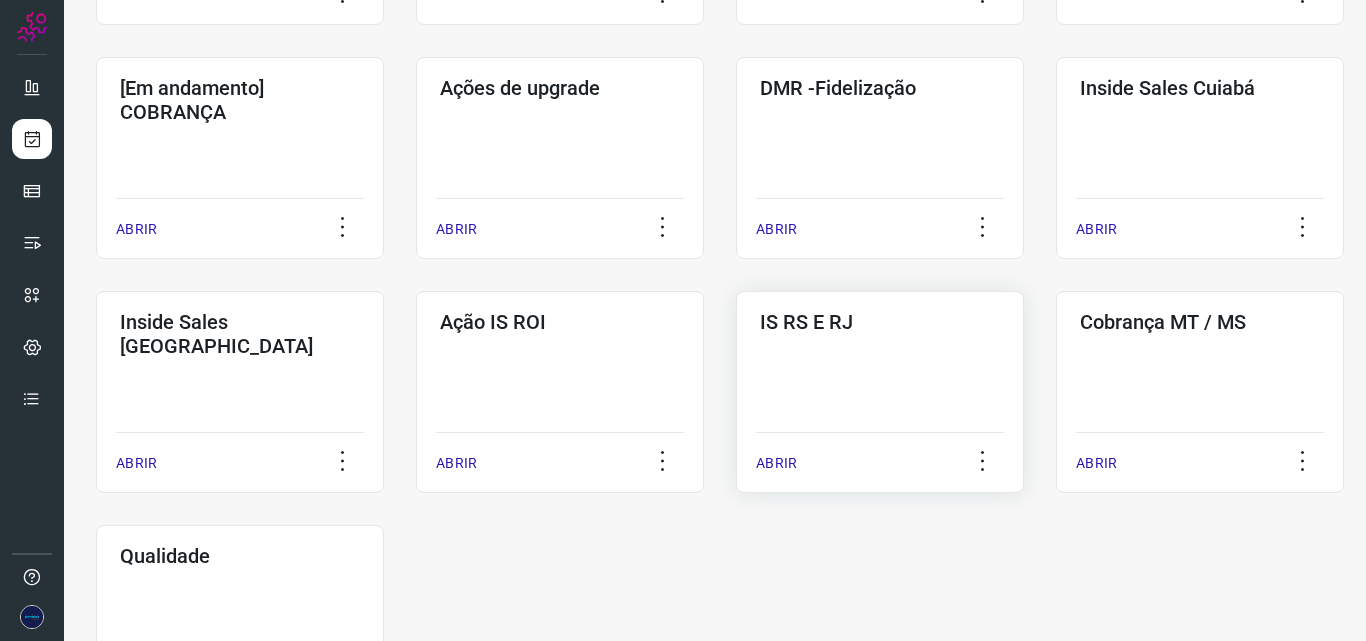 click on "IS RS E RJ  ABRIR" 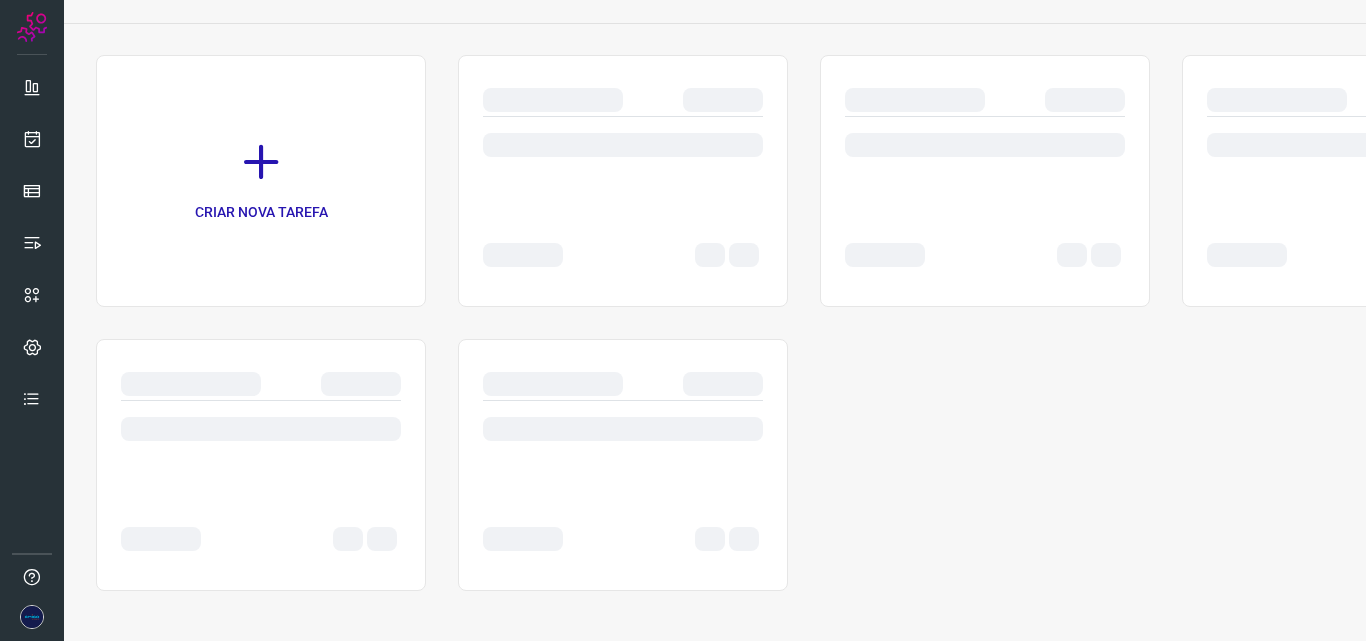 scroll, scrollTop: 104, scrollLeft: 0, axis: vertical 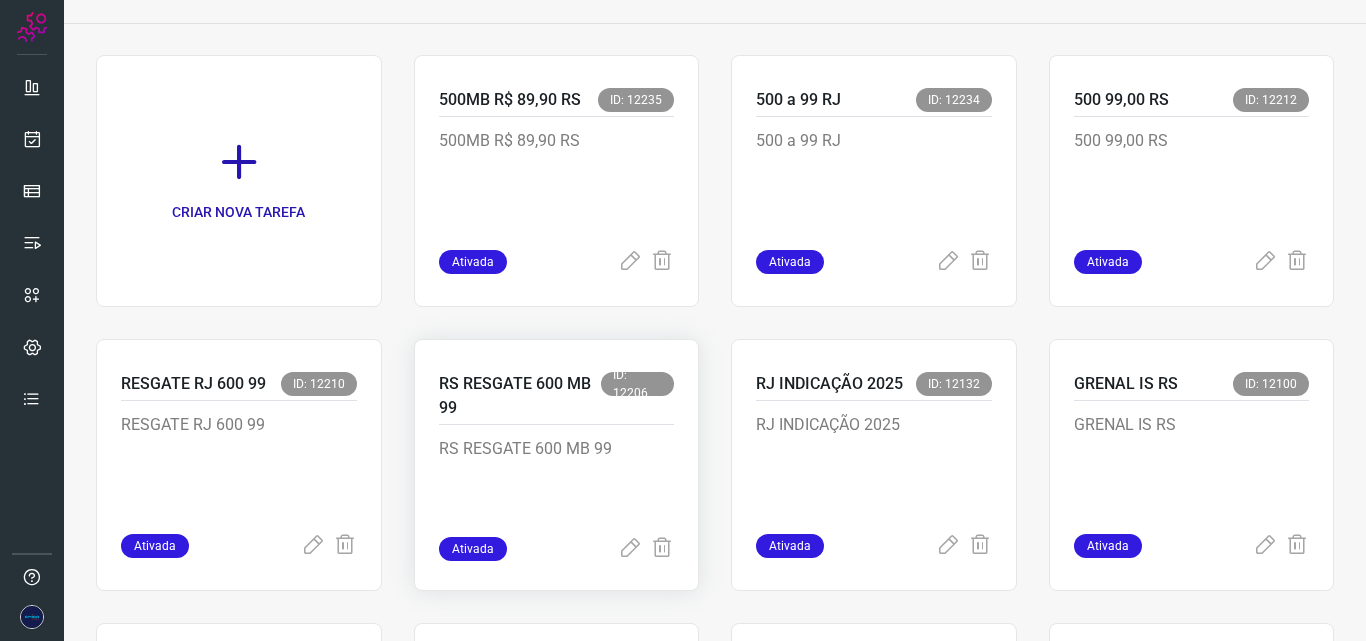 click on "RS RESGATE 600 MB 99" at bounding box center (557, 487) 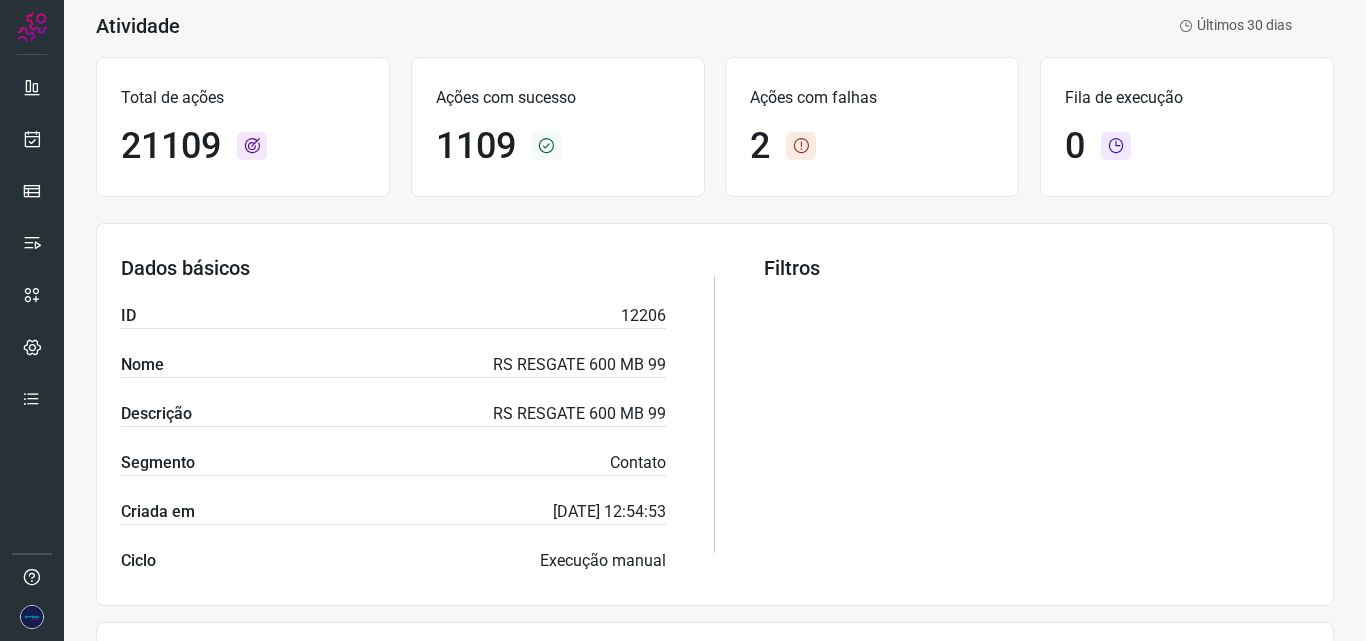 scroll, scrollTop: 4, scrollLeft: 0, axis: vertical 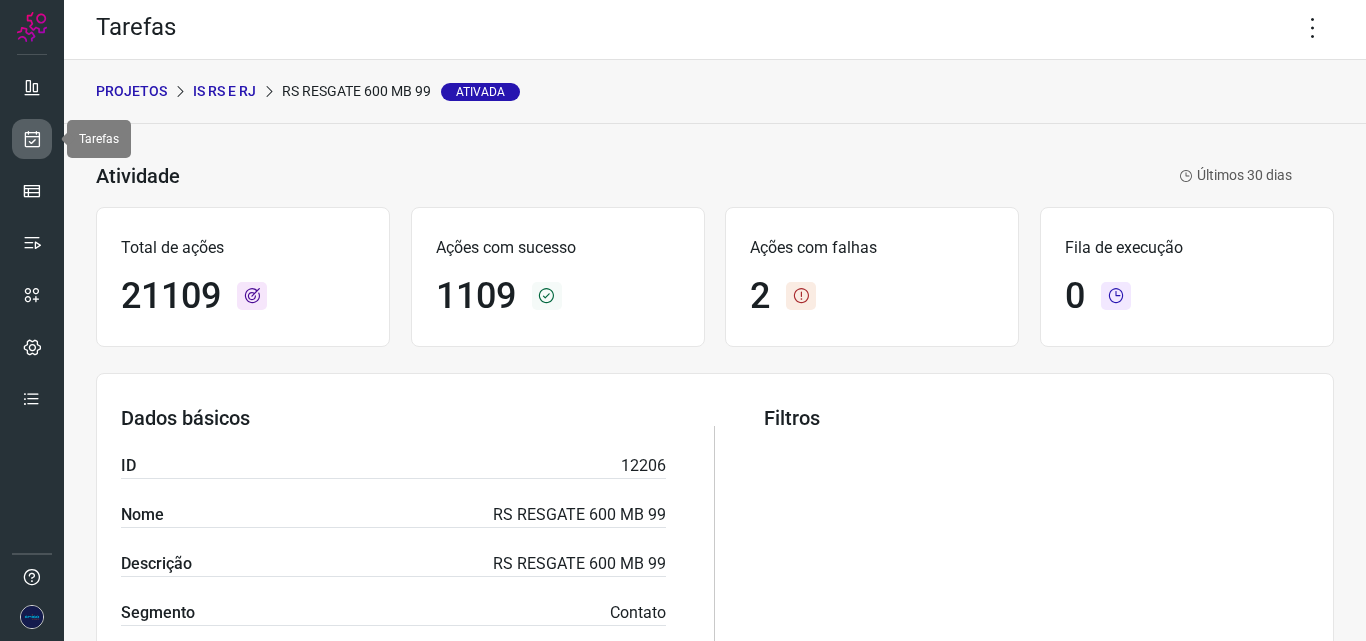 click at bounding box center (32, 139) 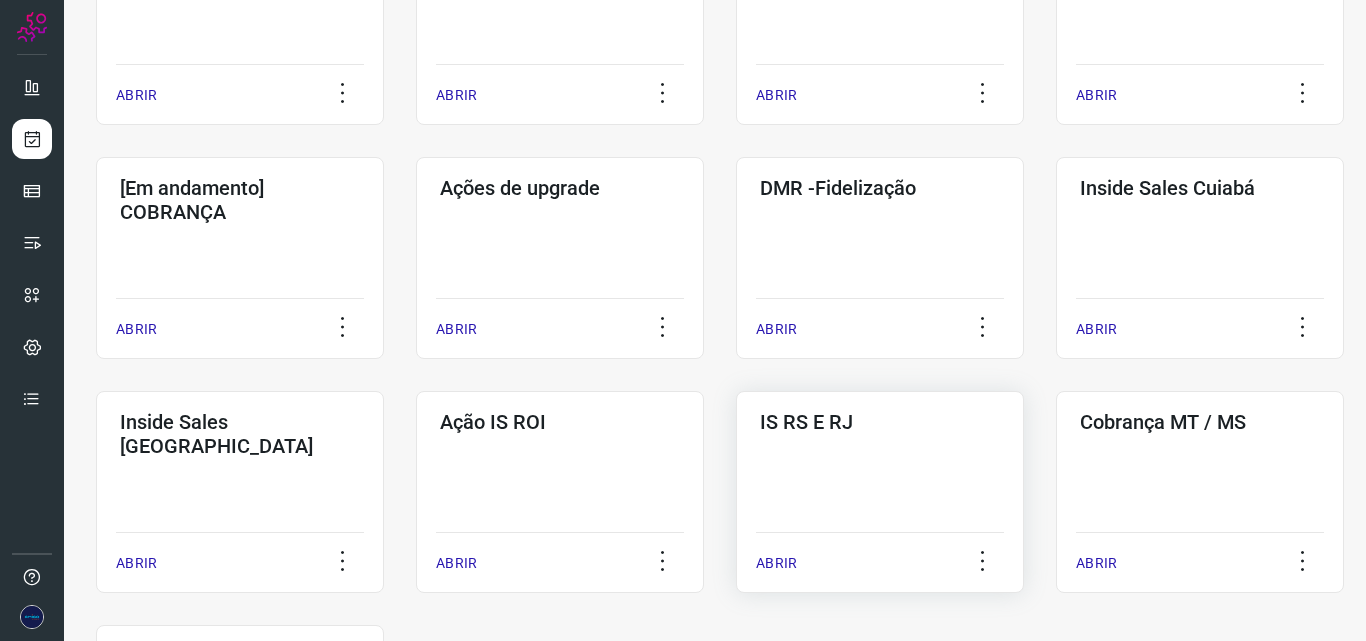 click on "IS RS E RJ  ABRIR" 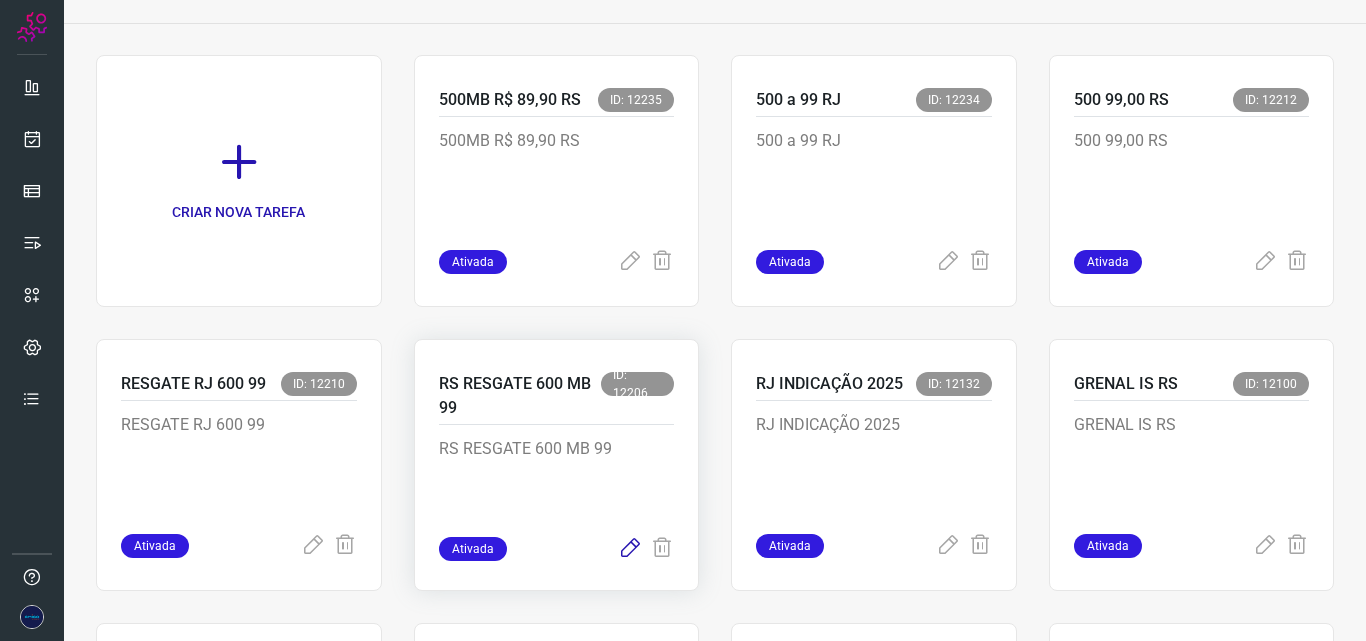 click at bounding box center [630, 549] 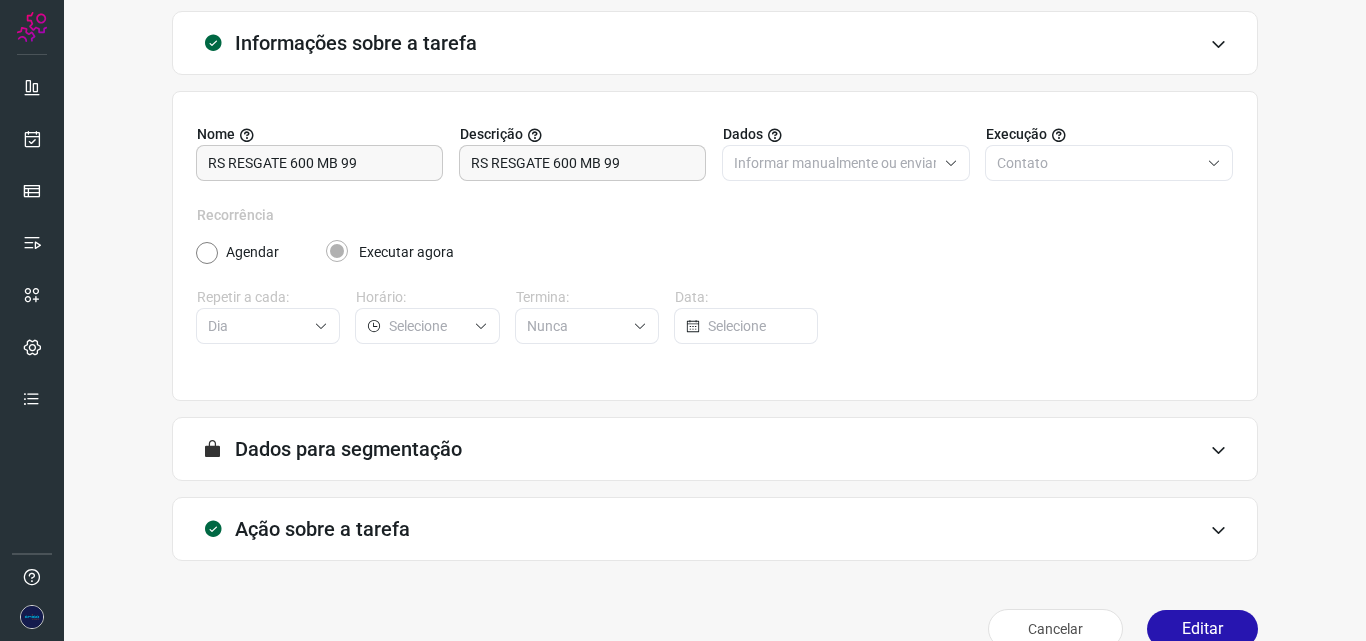 scroll, scrollTop: 140, scrollLeft: 0, axis: vertical 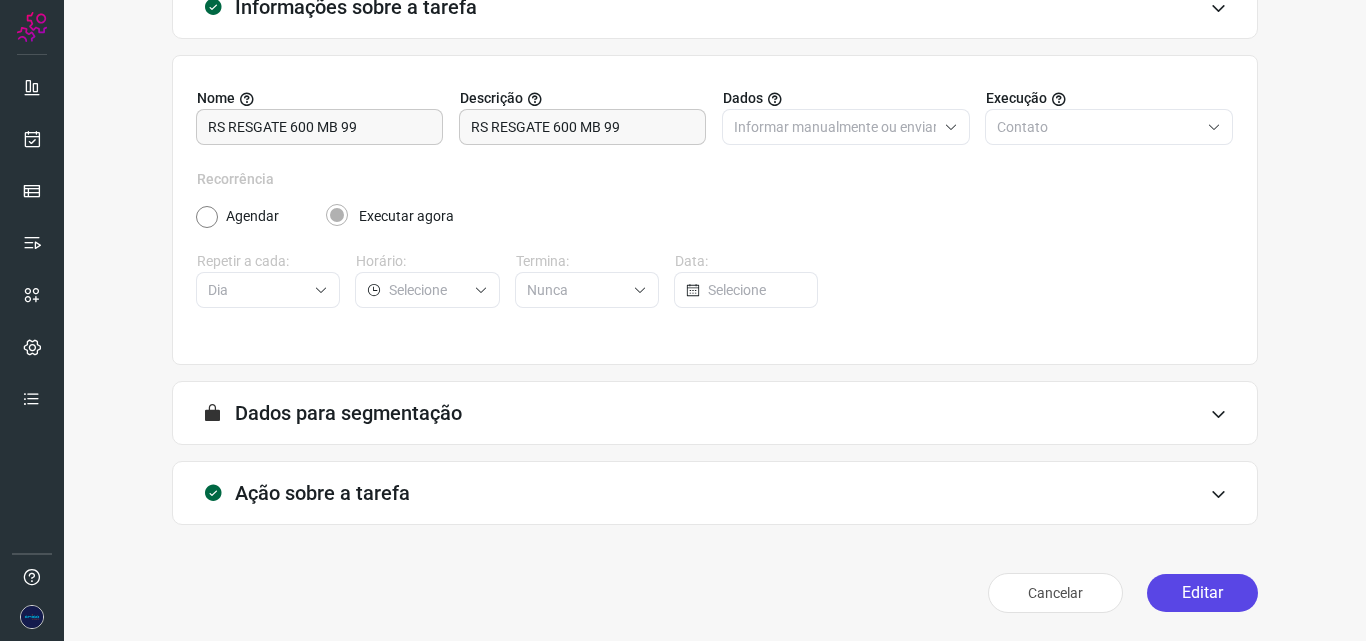 click on "Editar" at bounding box center [1202, 593] 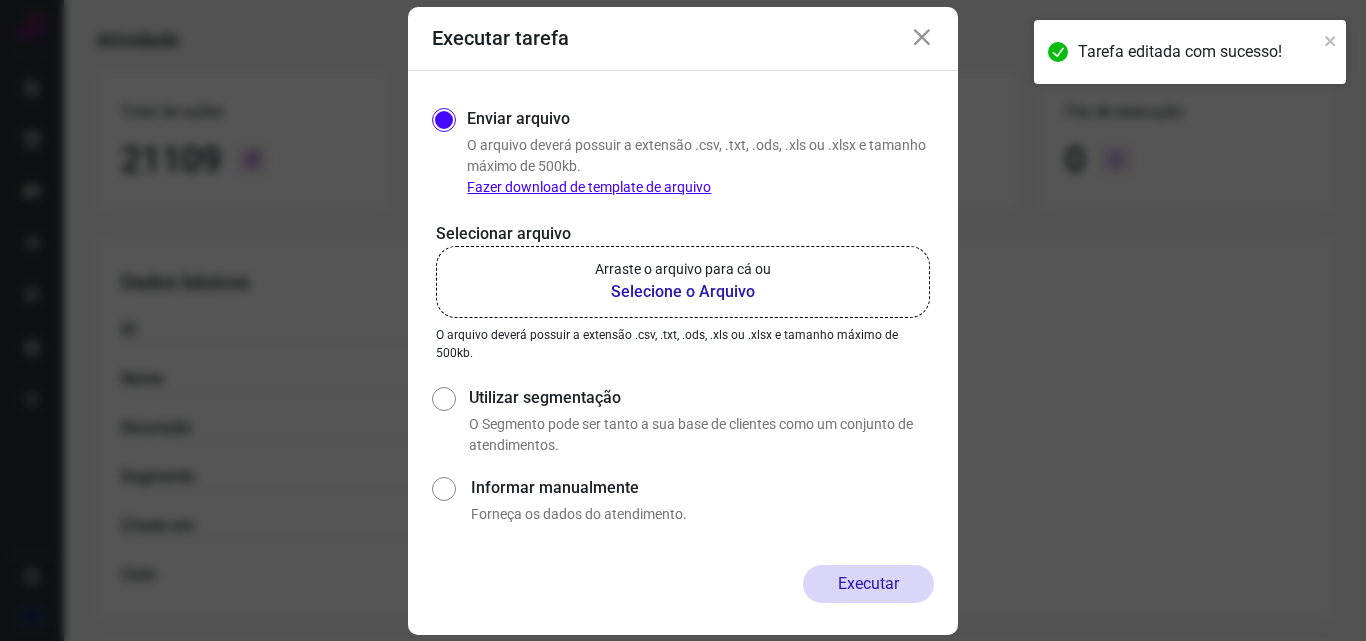 click on "Arraste o arquivo para cá ou Selecione o Arquivo" 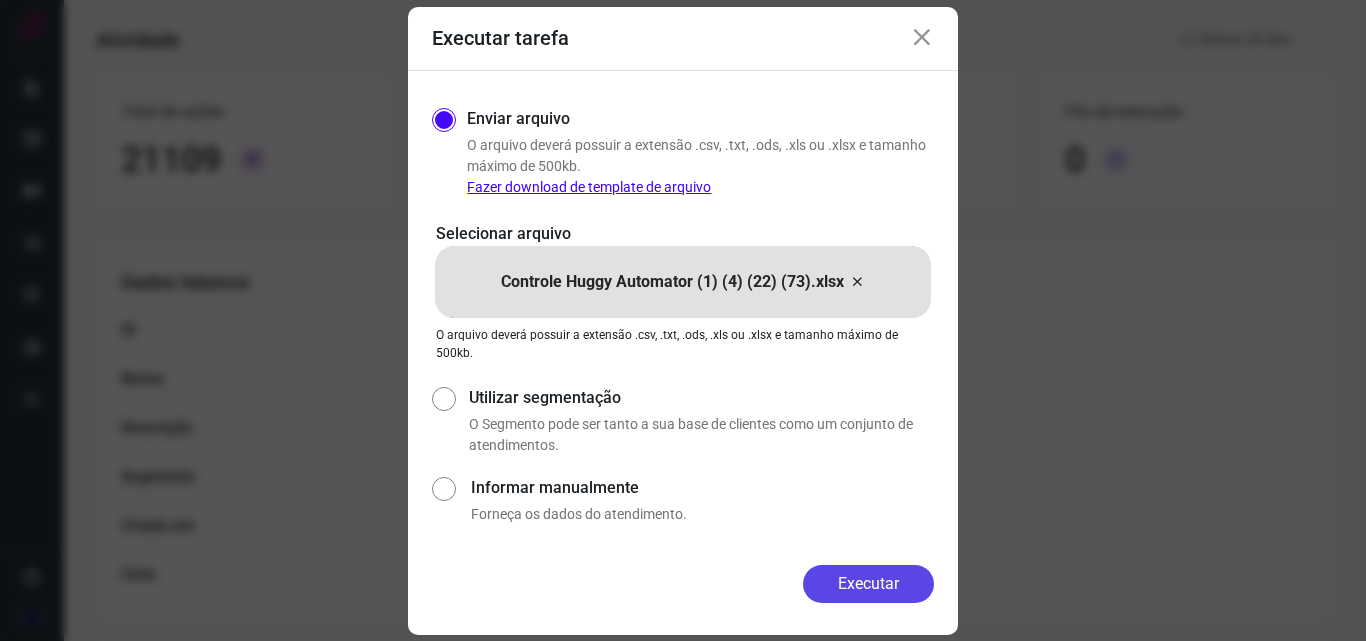 click on "Executar" at bounding box center (868, 584) 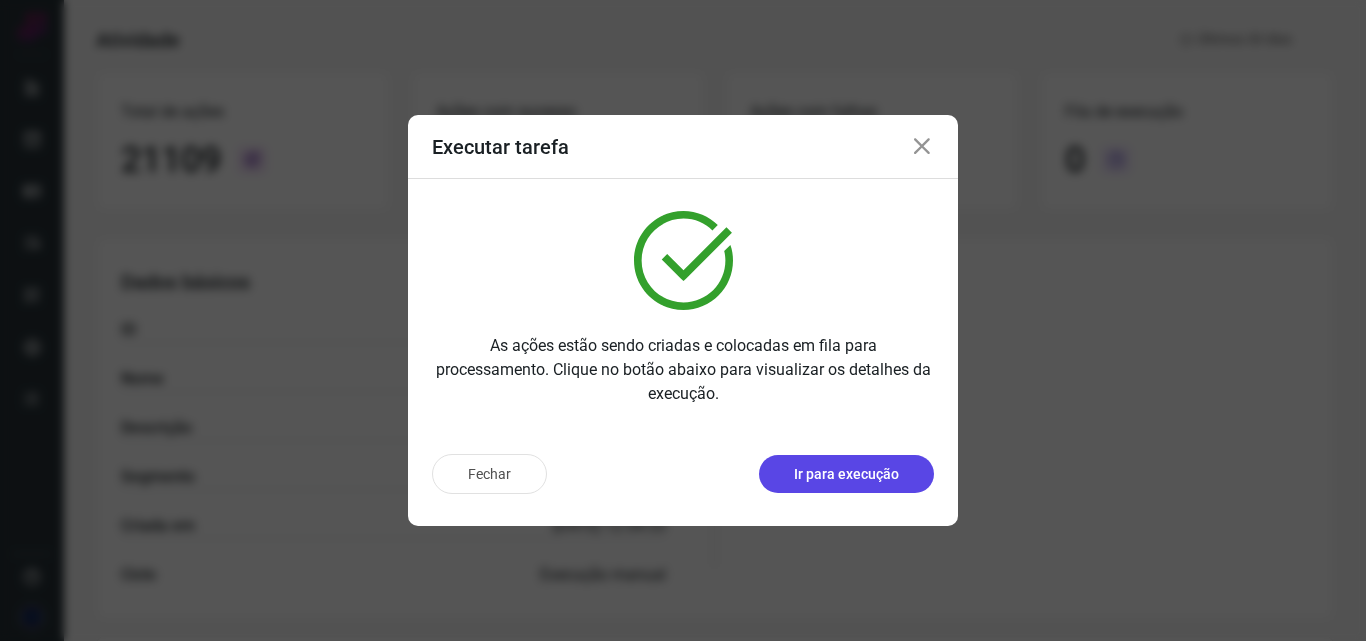 click on "Ir para execução" at bounding box center (846, 474) 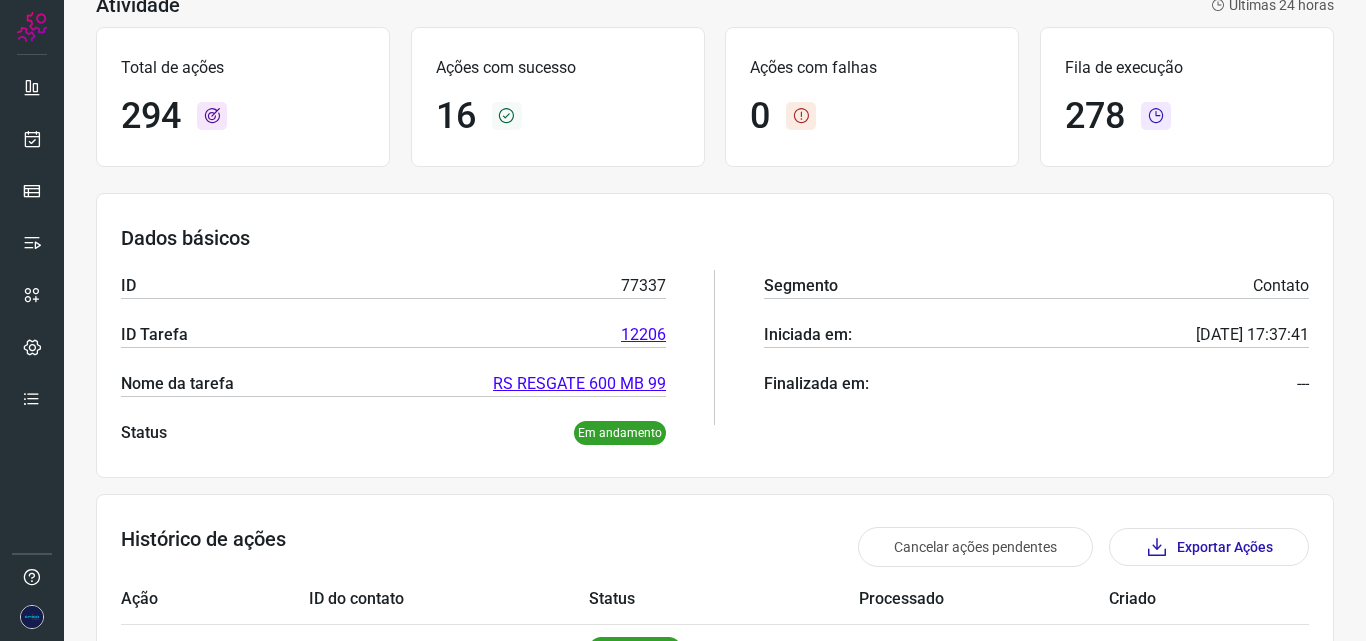 scroll, scrollTop: 100, scrollLeft: 0, axis: vertical 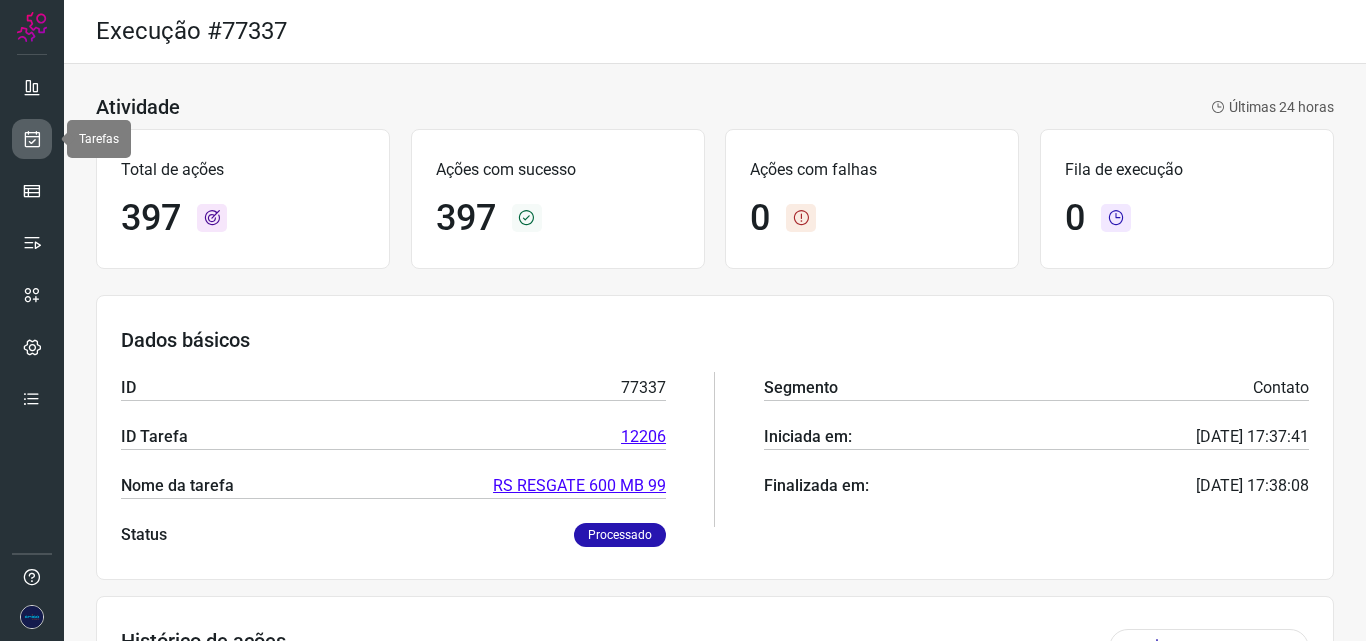 click at bounding box center (32, 139) 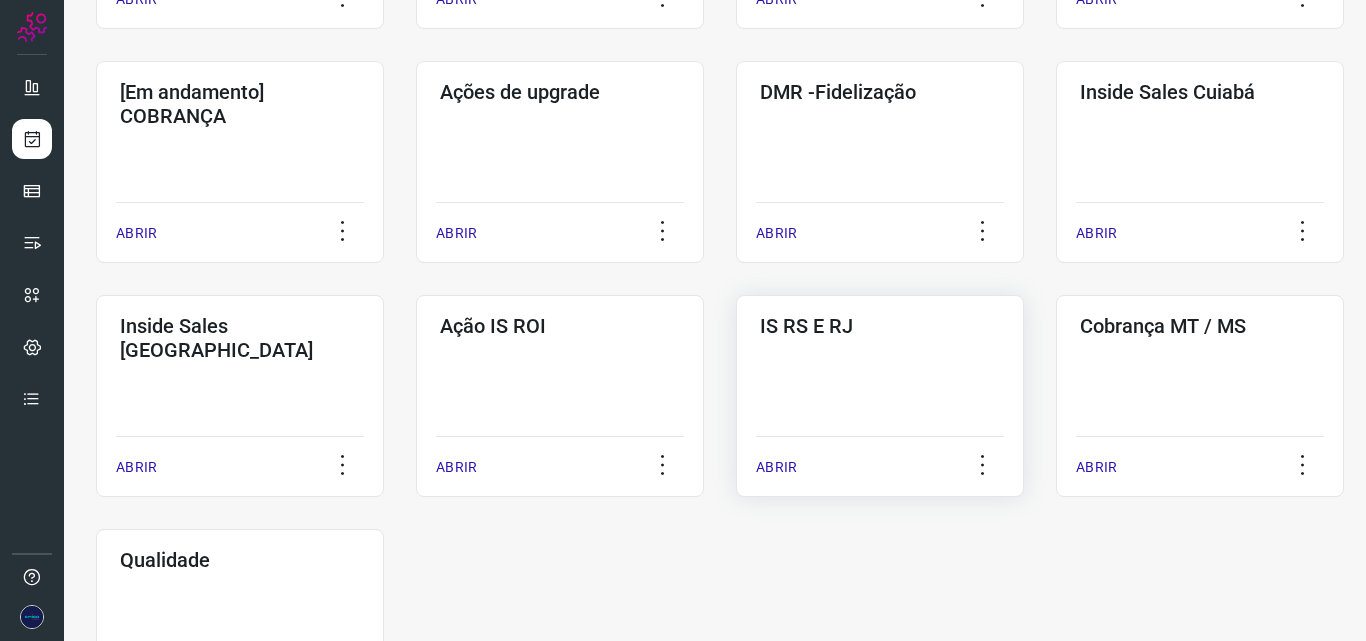 click on "IS RS E RJ  ABRIR" 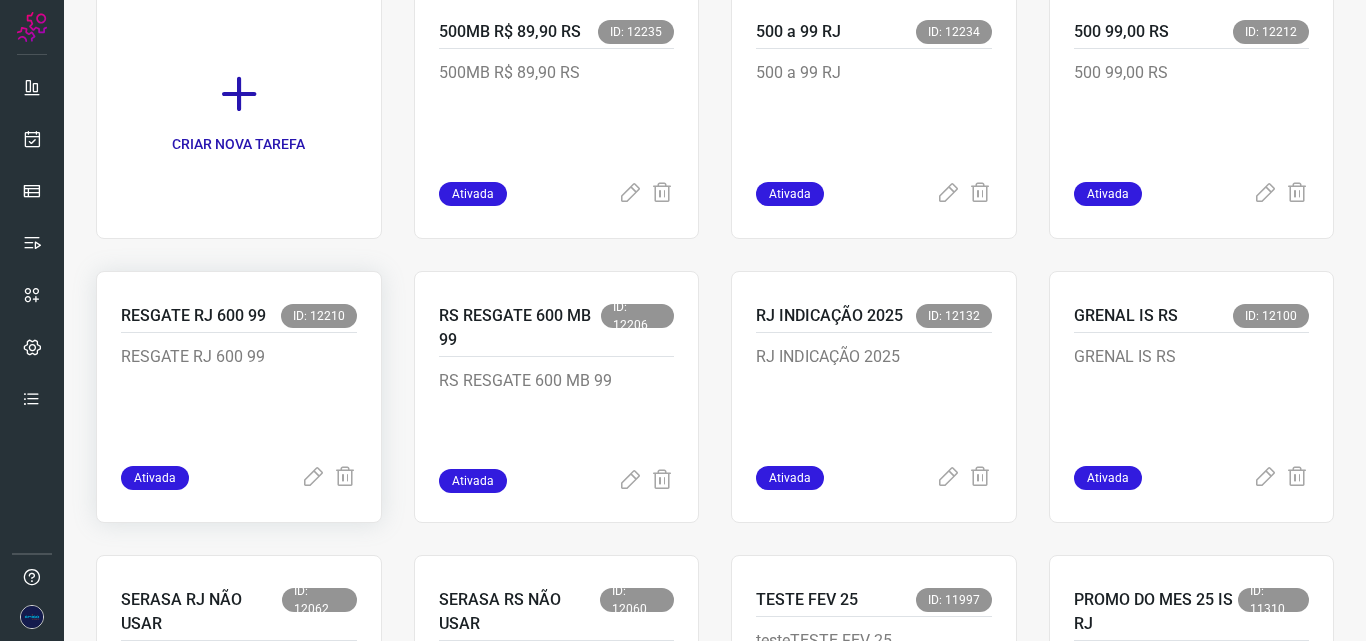 scroll, scrollTop: 204, scrollLeft: 0, axis: vertical 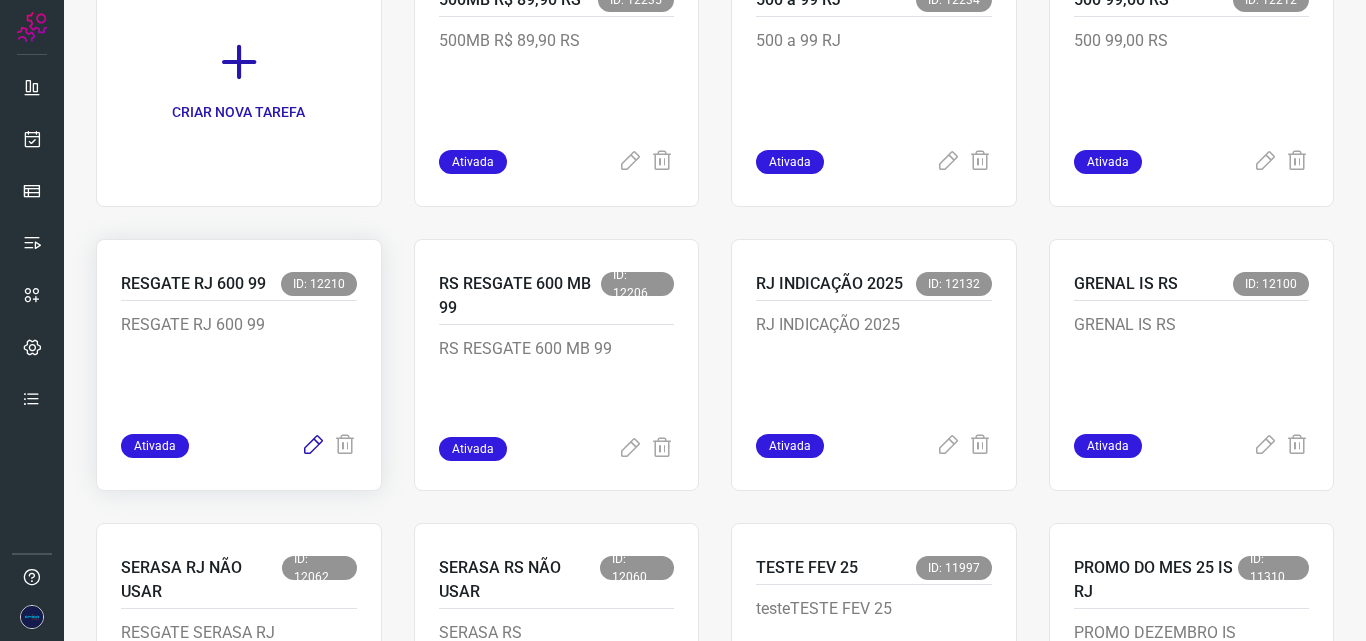 click at bounding box center [313, 446] 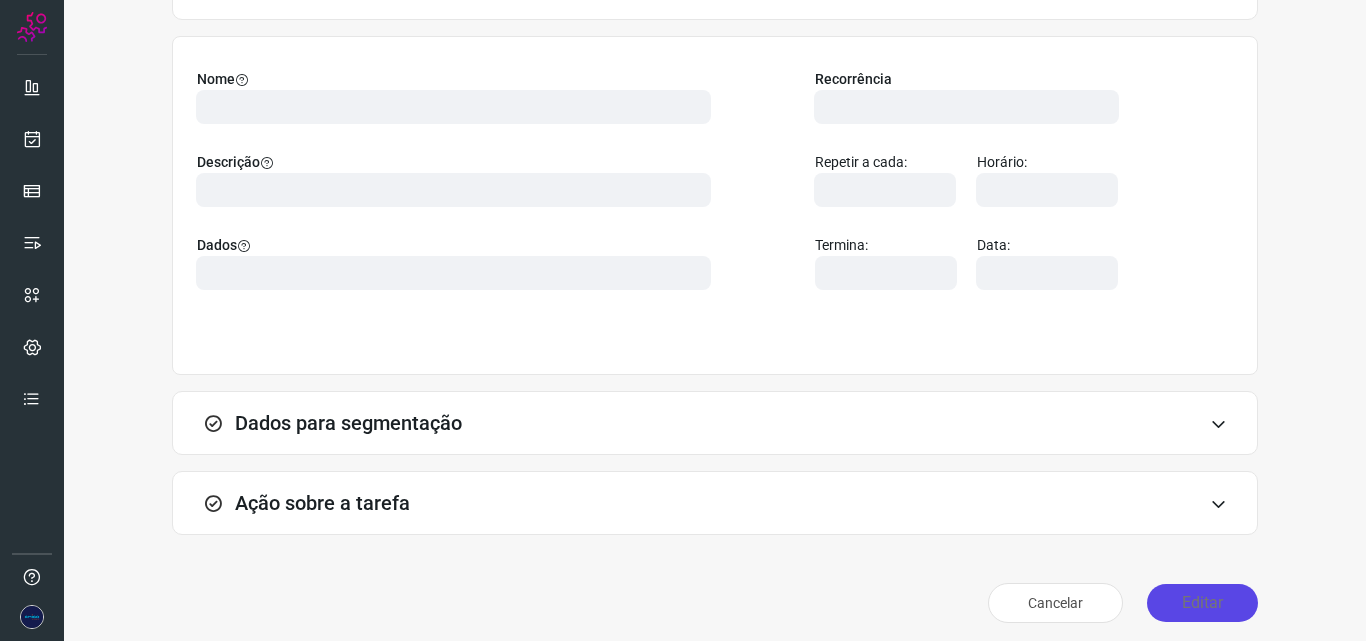 scroll, scrollTop: 140, scrollLeft: 0, axis: vertical 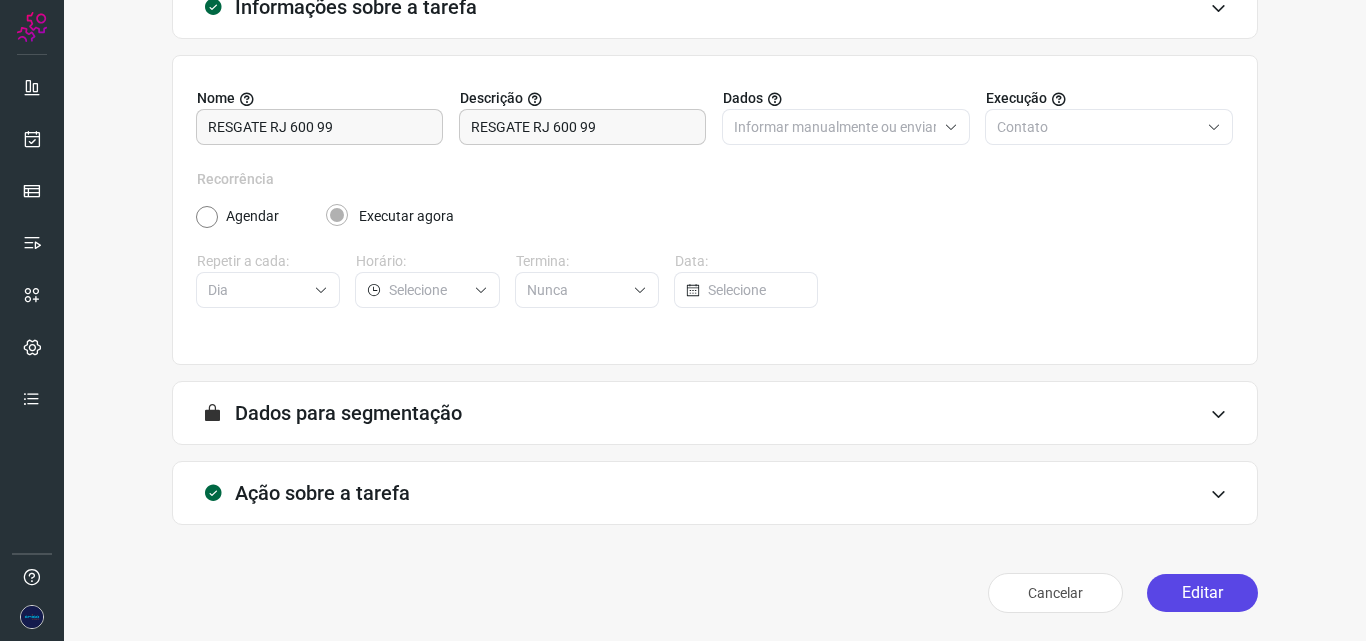 click on "Editar" at bounding box center [1202, 593] 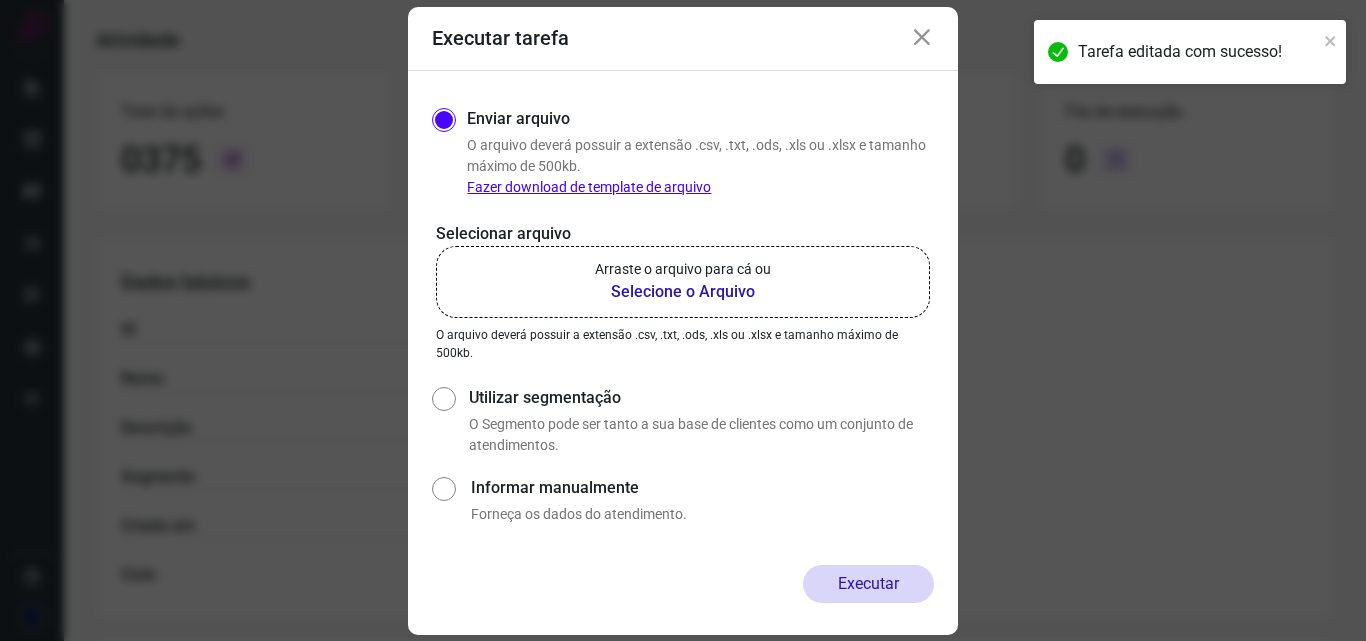 click on "Selecione o Arquivo" at bounding box center (683, 292) 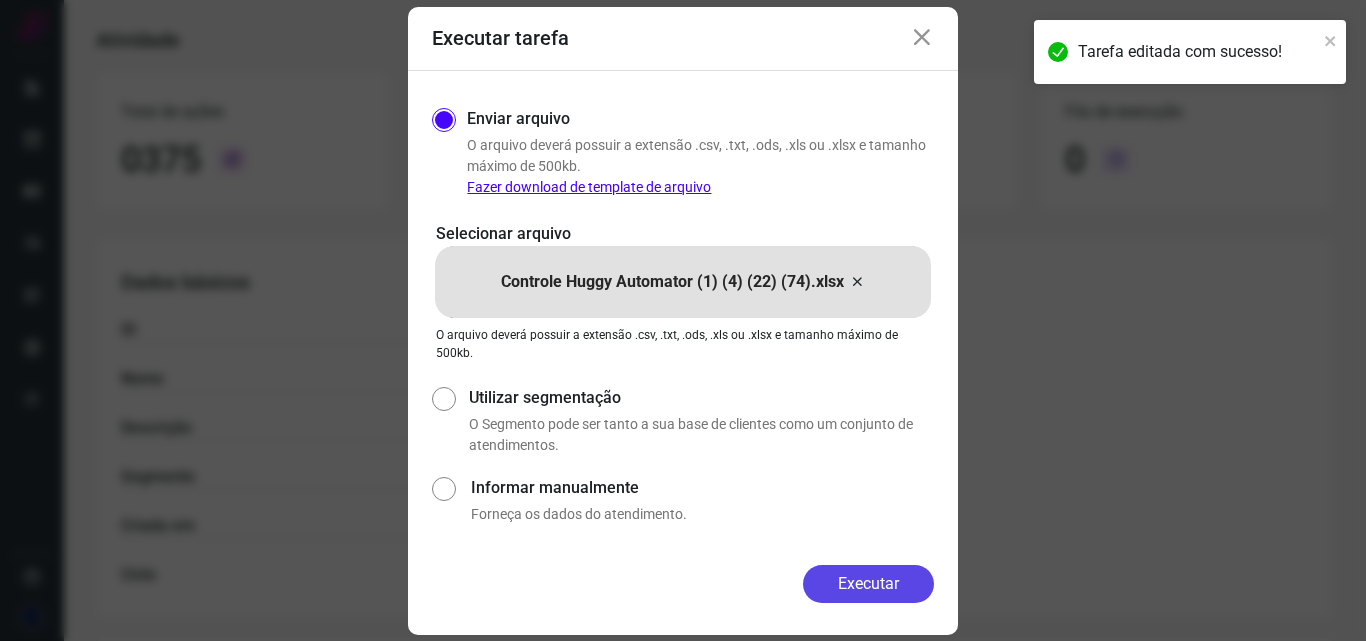 click on "Executar" at bounding box center [868, 584] 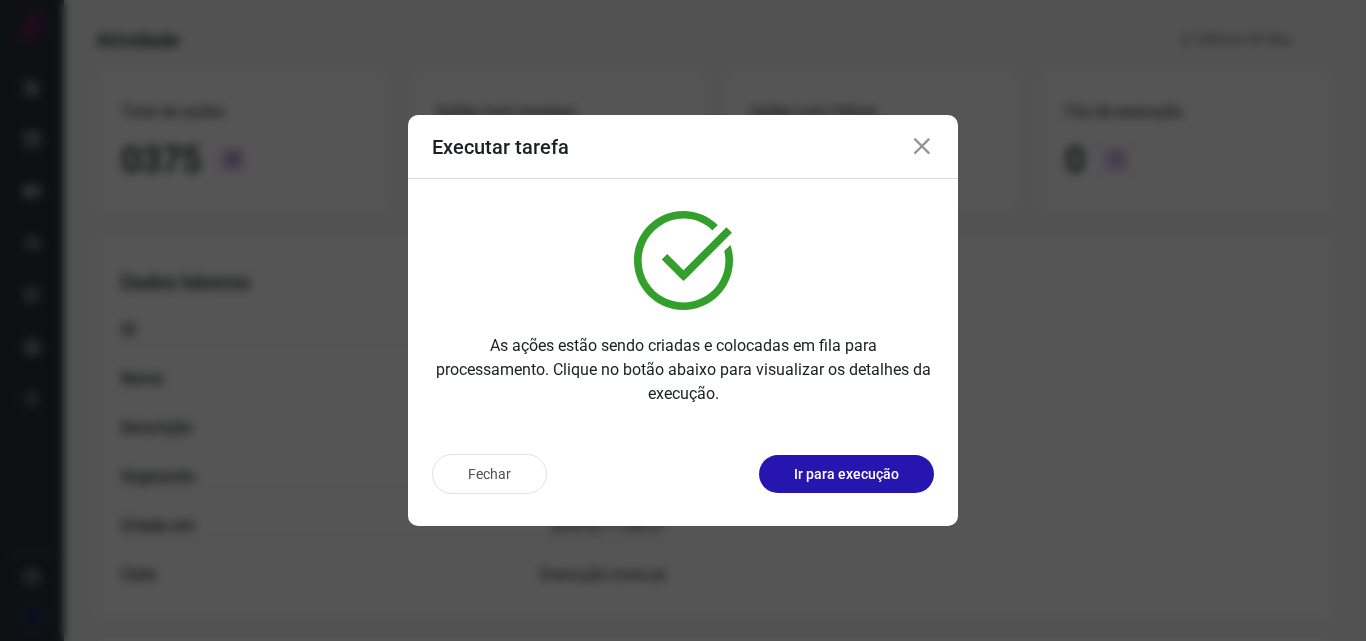 click at bounding box center [922, 147] 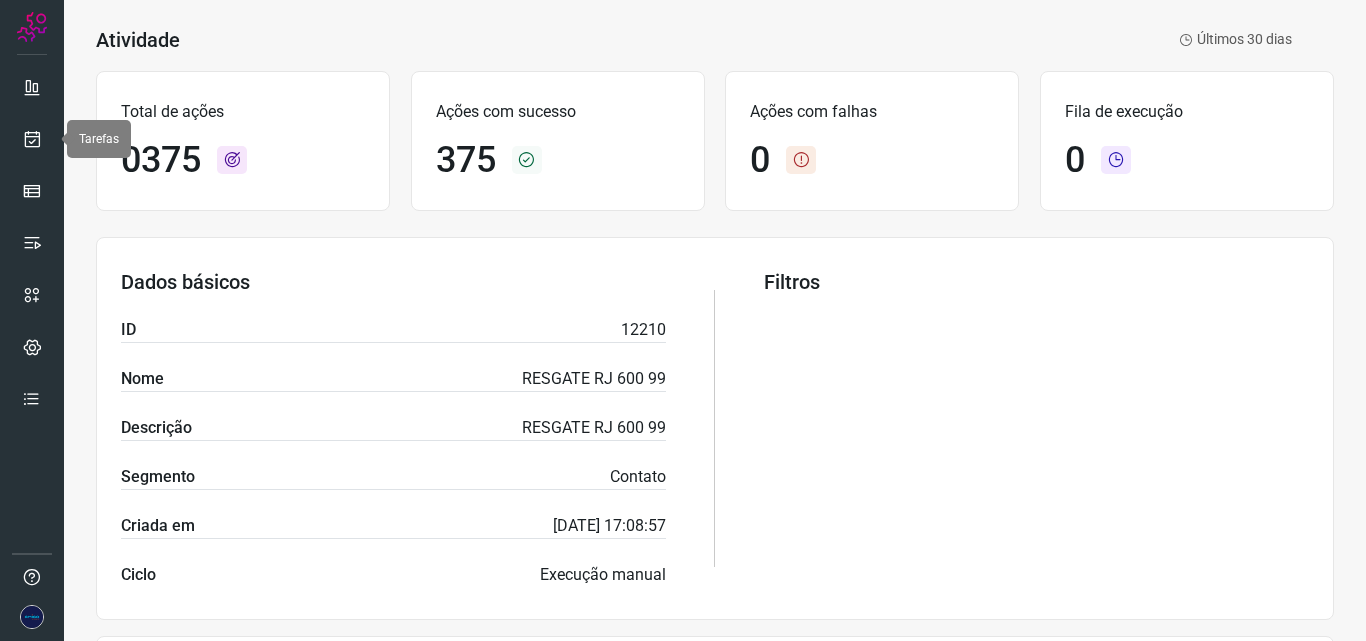 click at bounding box center (32, 139) 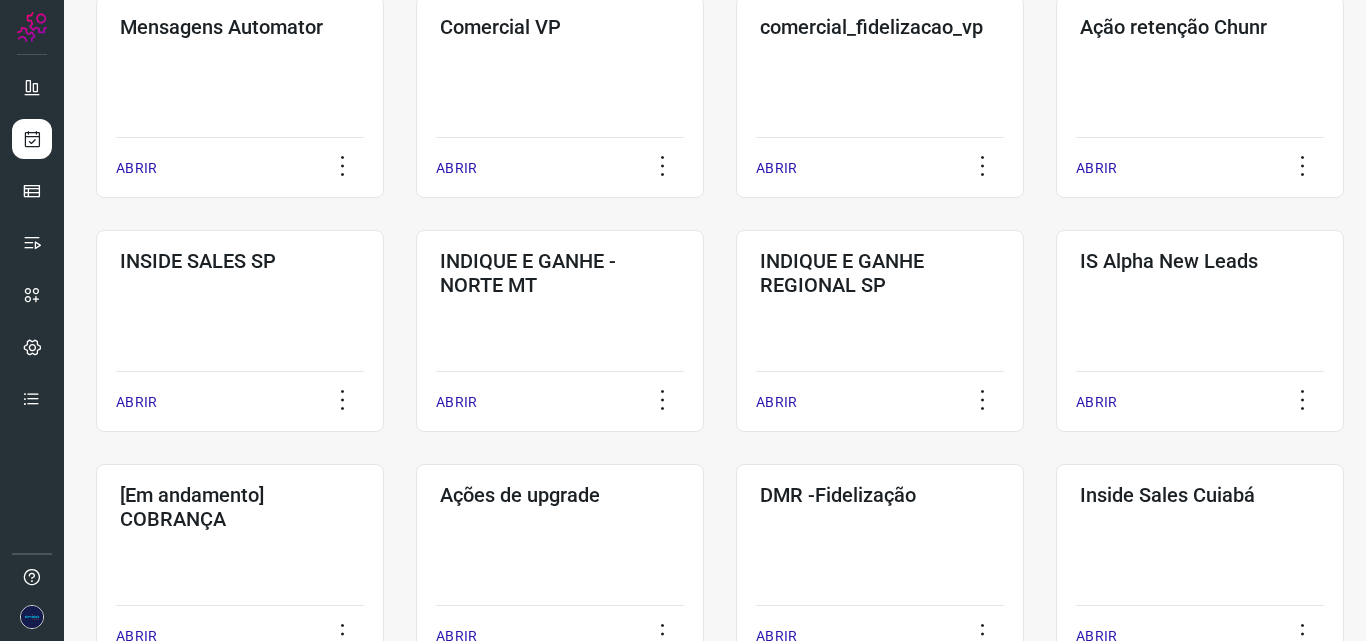 scroll, scrollTop: 404, scrollLeft: 0, axis: vertical 